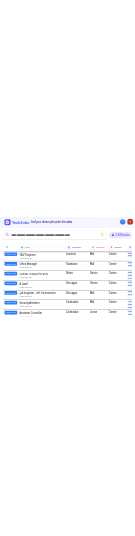 scroll, scrollTop: 0, scrollLeft: 0, axis: both 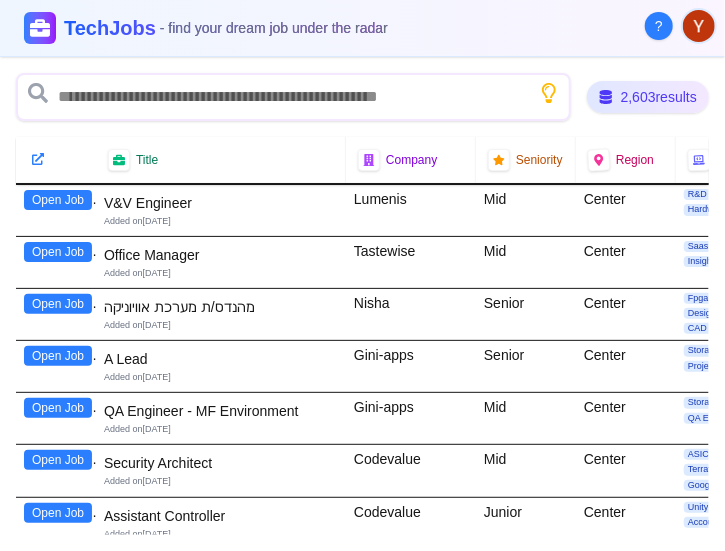 click on "Open Job" at bounding box center [58, 200] 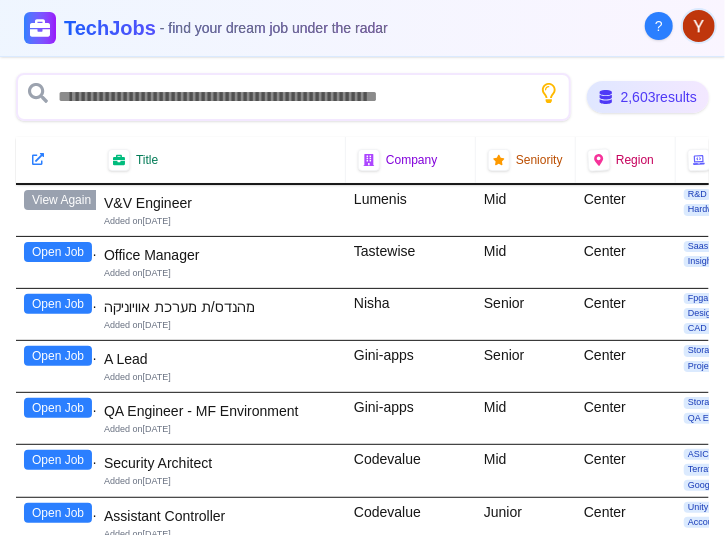 click on "Open Job" at bounding box center [58, 252] 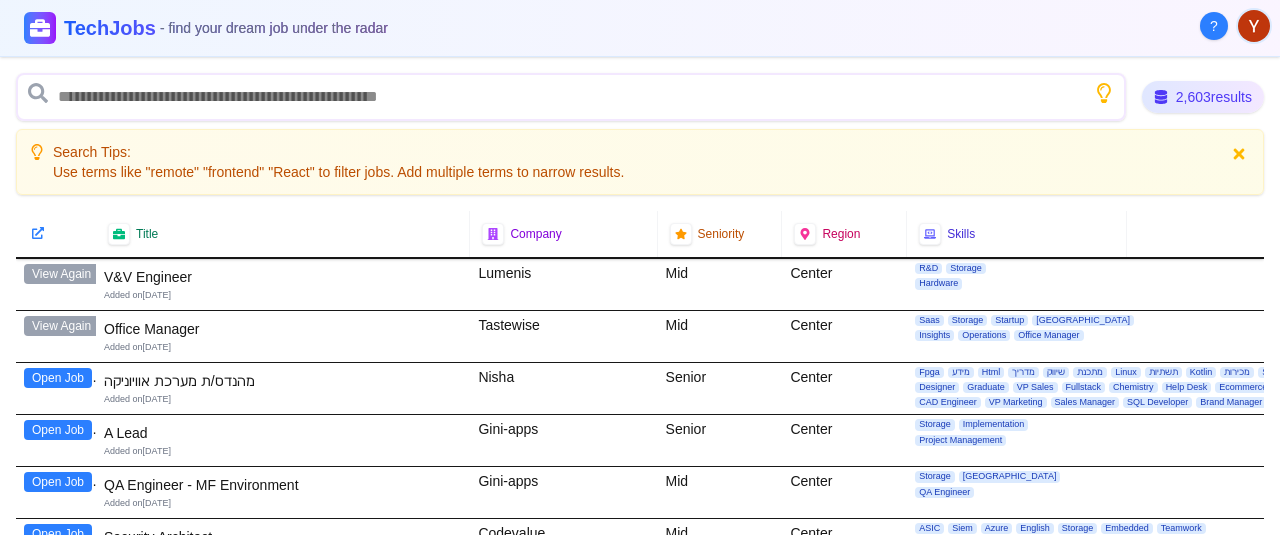 scroll, scrollTop: 0, scrollLeft: 0, axis: both 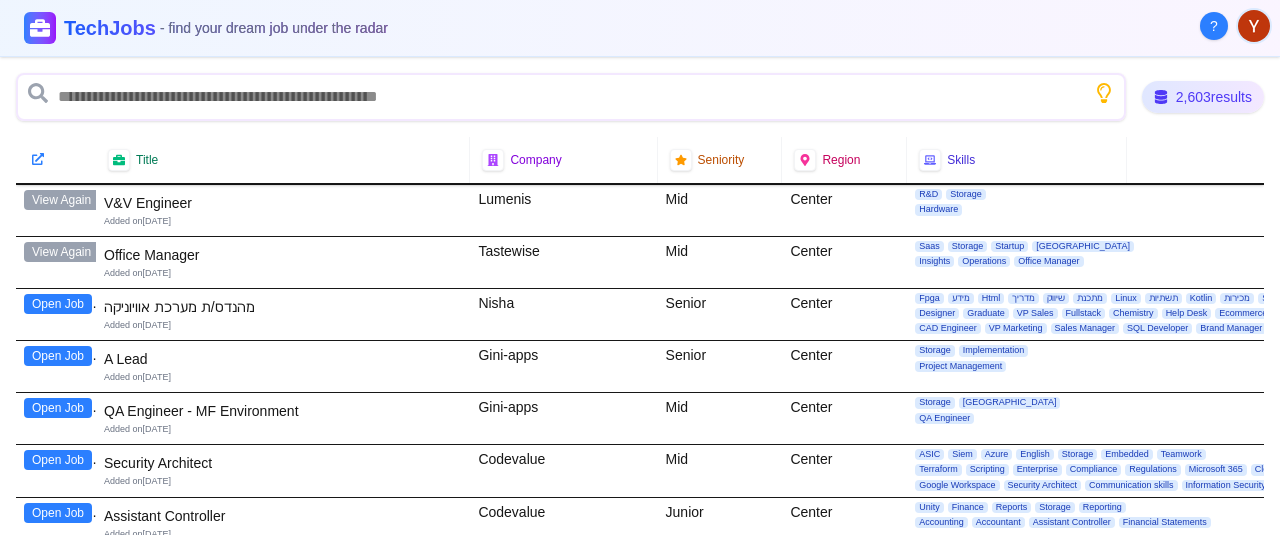 click at bounding box center [1254, 26] 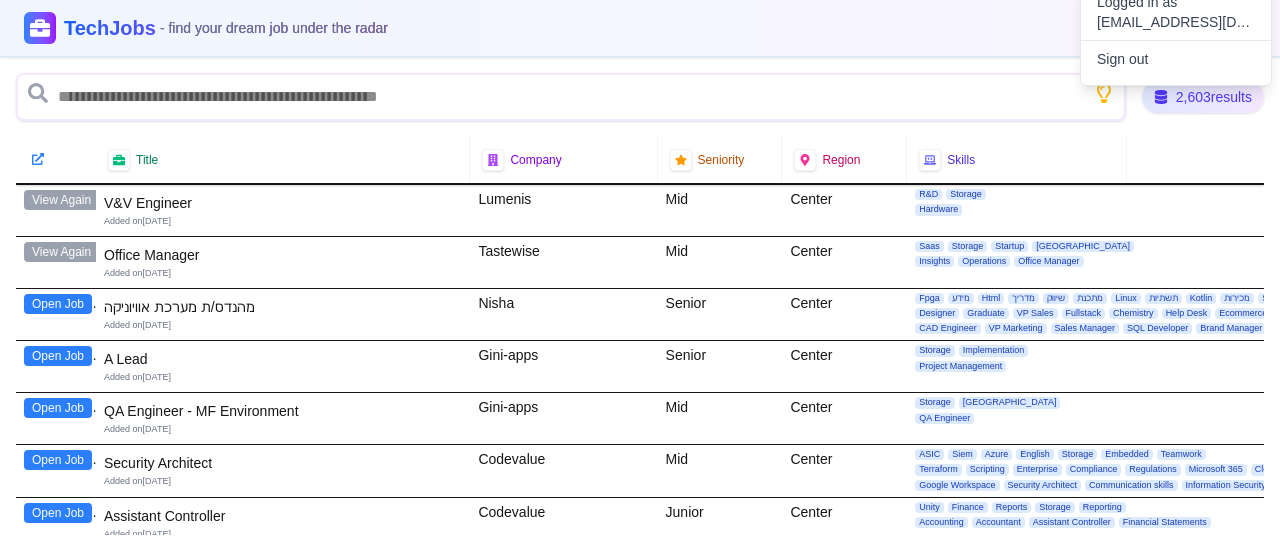 click on "Sign out" at bounding box center (1176, 59) 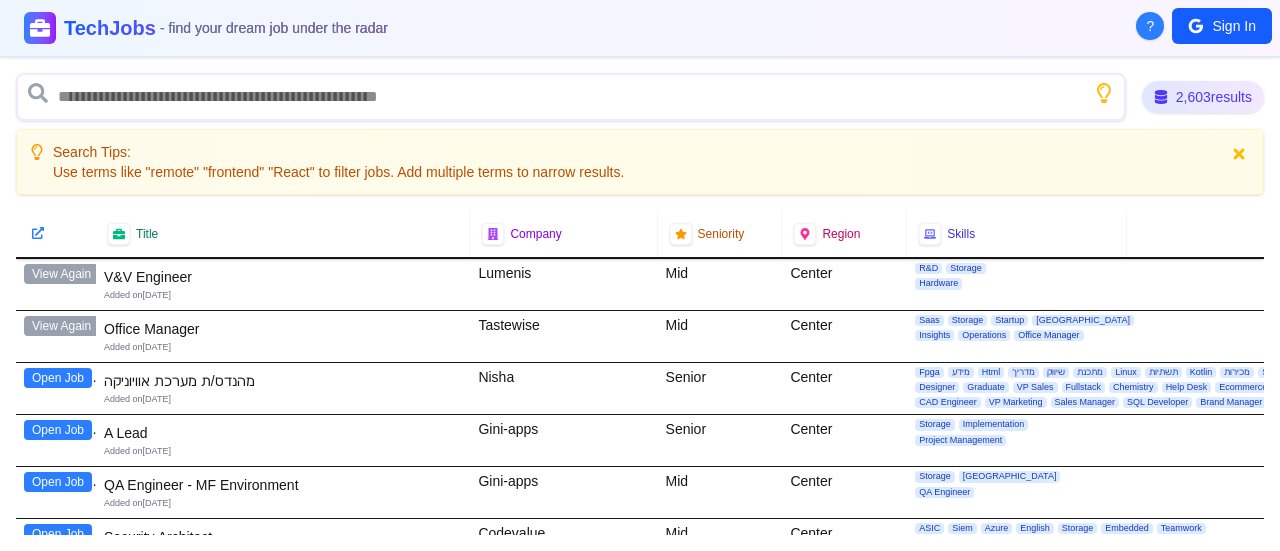 scroll, scrollTop: 0, scrollLeft: 0, axis: both 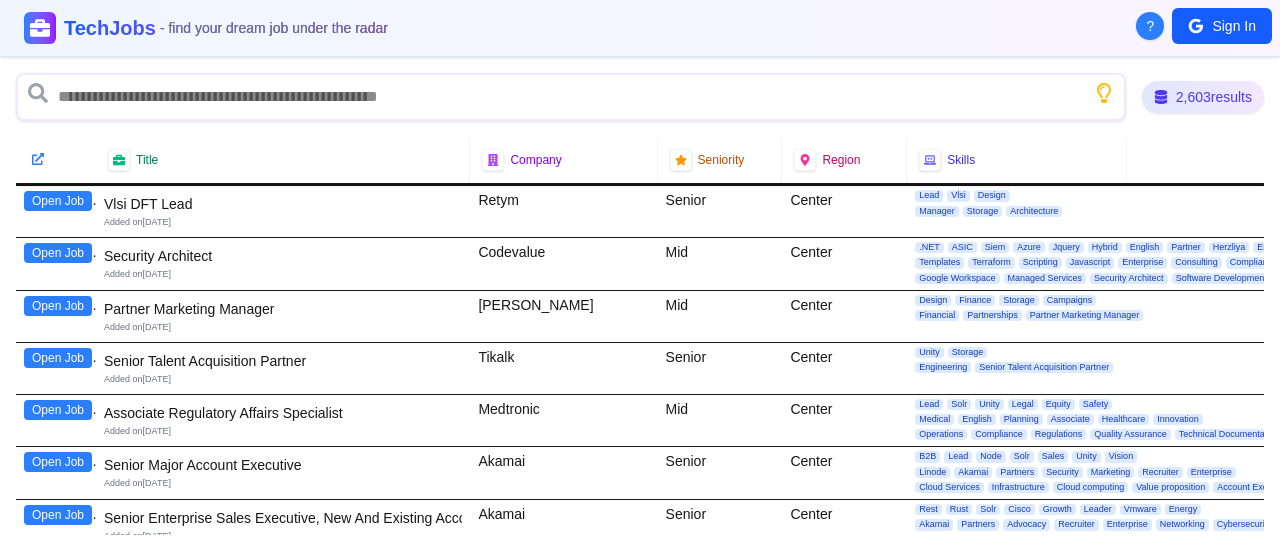 click on "Open Job" at bounding box center (58, 253) 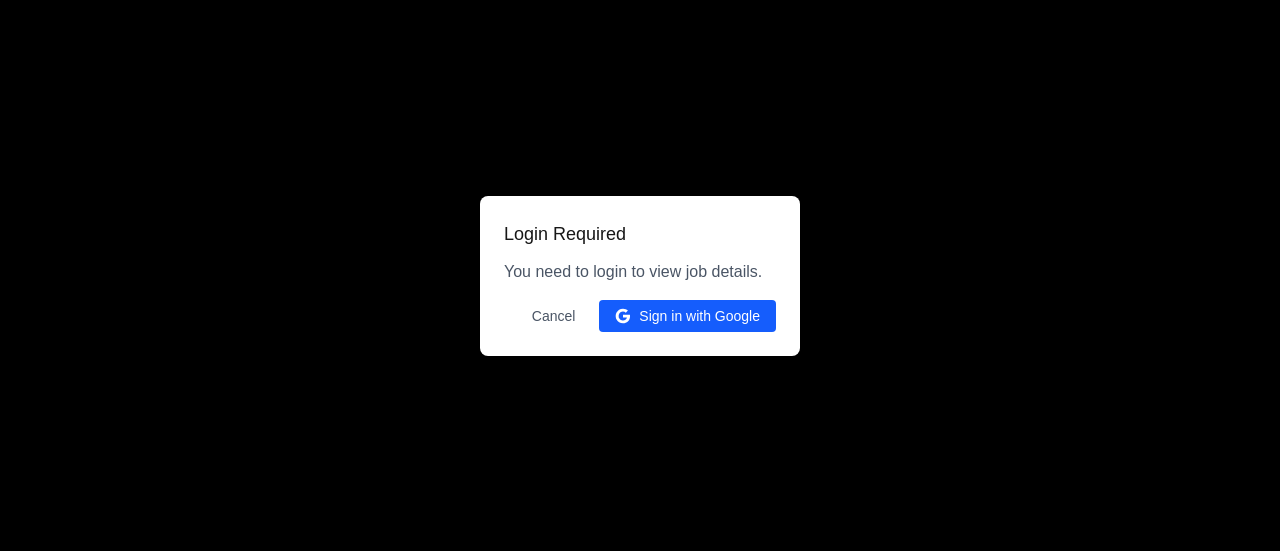 type 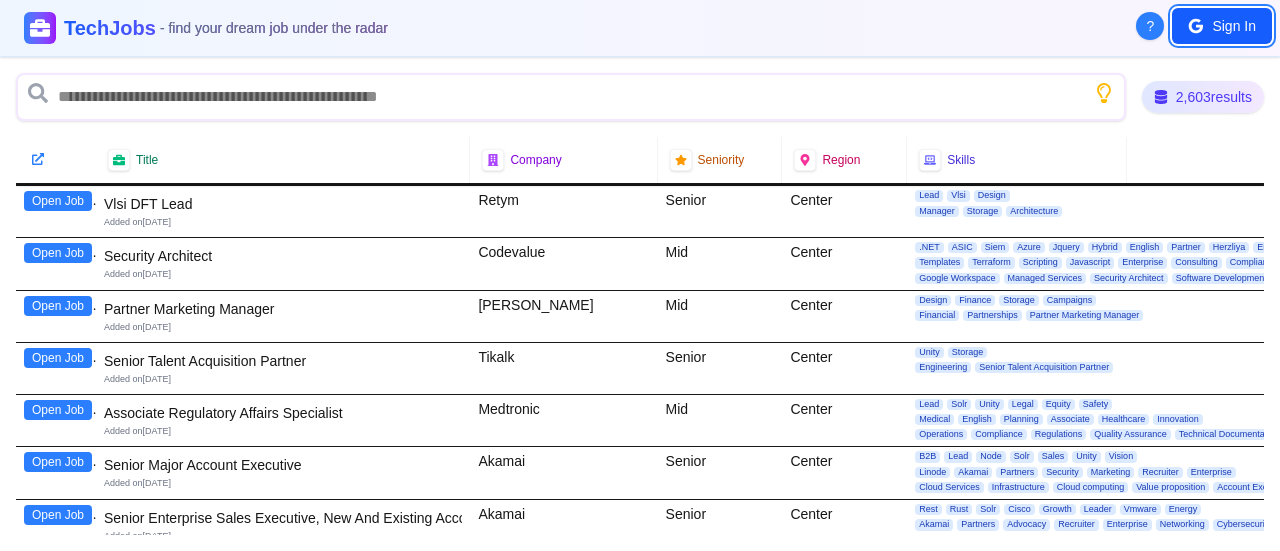 click on "Sign In" at bounding box center [1222, 26] 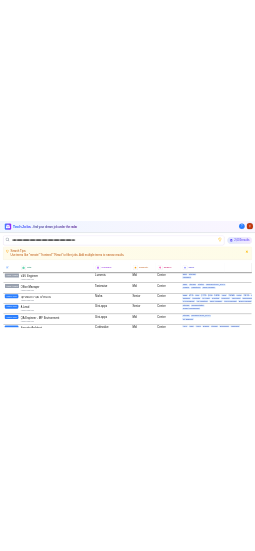 scroll, scrollTop: 0, scrollLeft: 0, axis: both 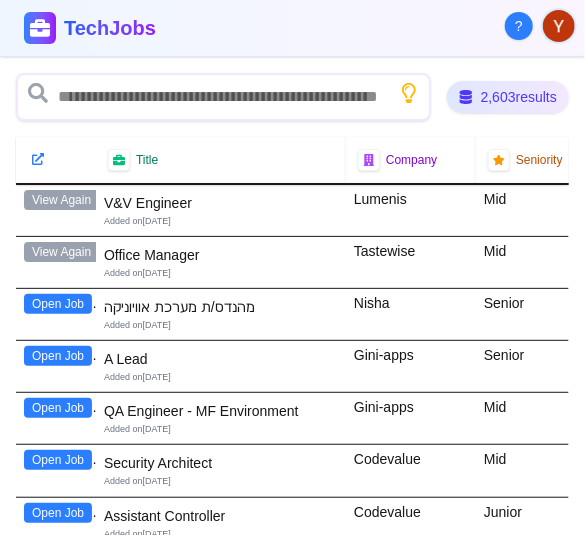 click on "2,603  results Title Company Seniority Region Skills View Again   V&V Engineer Added on  1st July 2025 Lumenis Mid Center R&D Storage Hardware View Again   Office Manager Added on  1st July 2025 Tastewise Mid Center Saas Storage Startup Tel Aviv Insights Operations Office Manager Open Job   מהנדס/ת מערכת אוויוניקה Added on  1st July 2025 Nisha Senior Center Fpga מידע Html מדריך שיווק מתכנת Linux תשתיות Kotlin מכירות Storage Student Network Designer Graduate VP Sales Fullstack Chemistry Help Desk Ecommerce Specialist QC Analyst C Engineer IT Engineer C Developer Engineering CAD Engineer VP Marketing Sales Manager SQL Developer Brand Manager Web Developer מהנדס/ת מערכת Marcom Manager Virtualization Circuit design מנהל.ת חשבונות DSP Team Leader Open Job   A Lead Added on  1st July 2025 Gini-apps Senior Center Storage Implementation Project Management Open Job   QA Engineer - MF Environment Added on  1st July 2025 Gini-apps Mid Center   Mid" at bounding box center (292, 304) 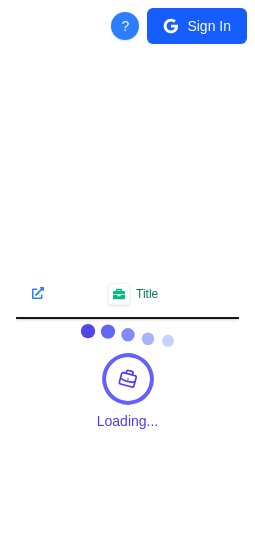 scroll, scrollTop: 0, scrollLeft: 0, axis: both 